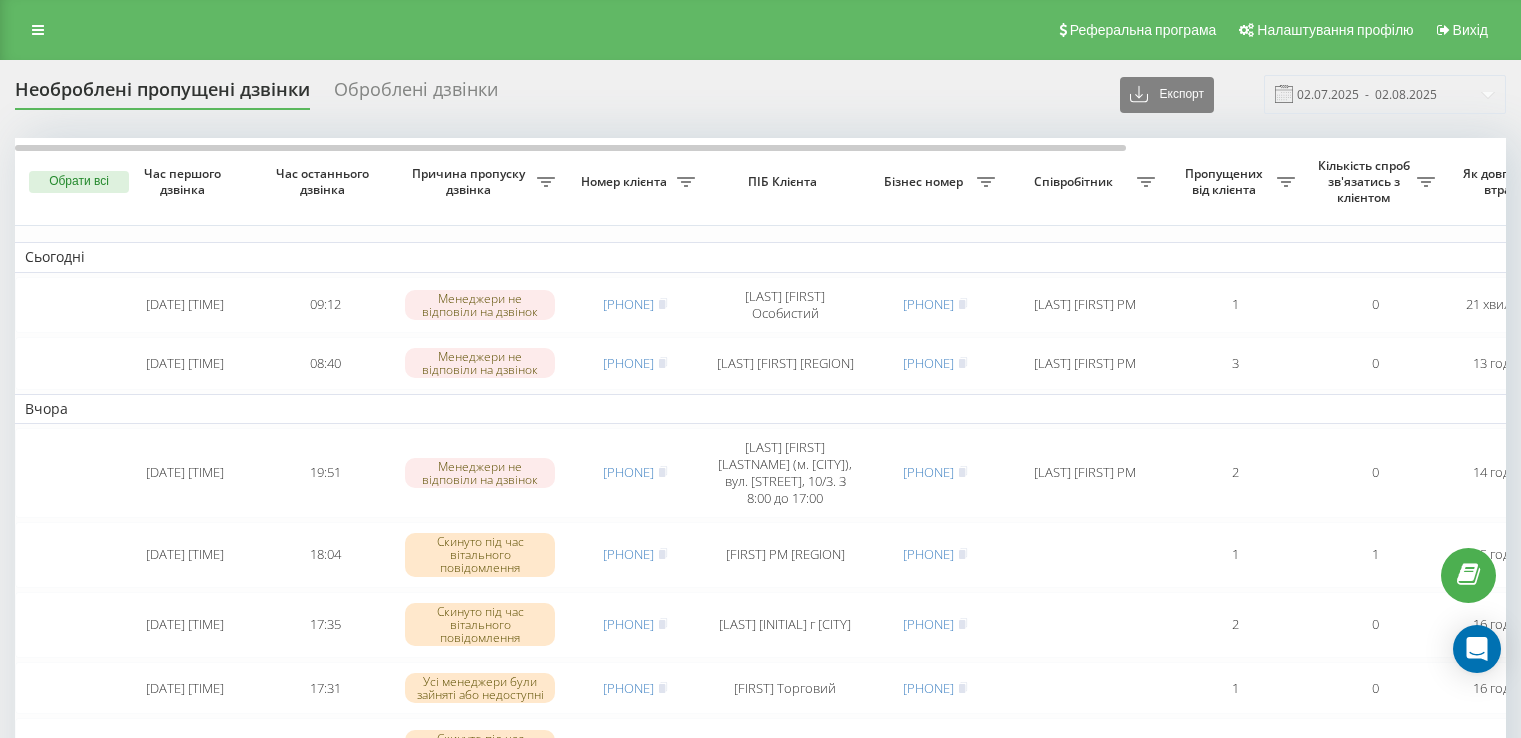 scroll, scrollTop: 0, scrollLeft: 0, axis: both 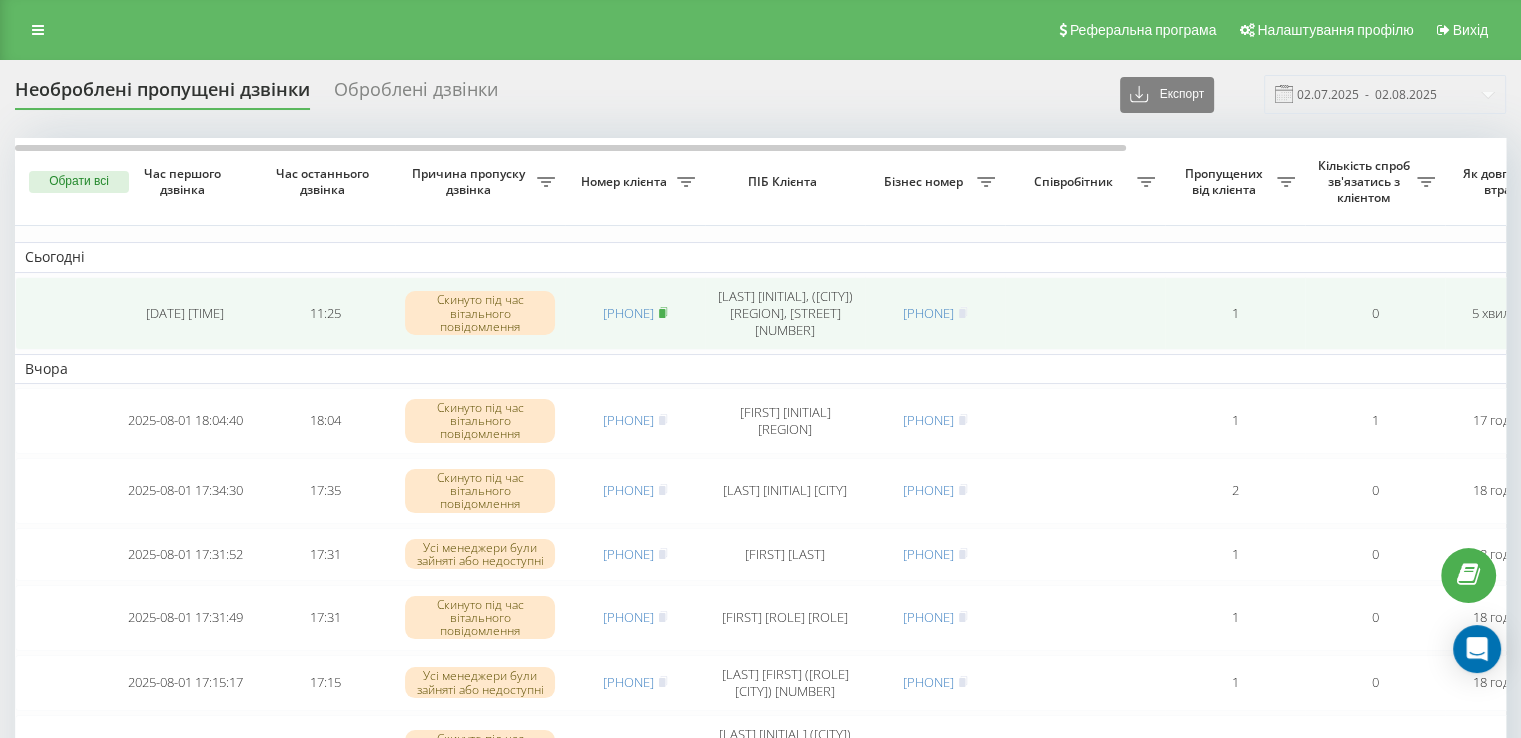 click at bounding box center (663, 313) 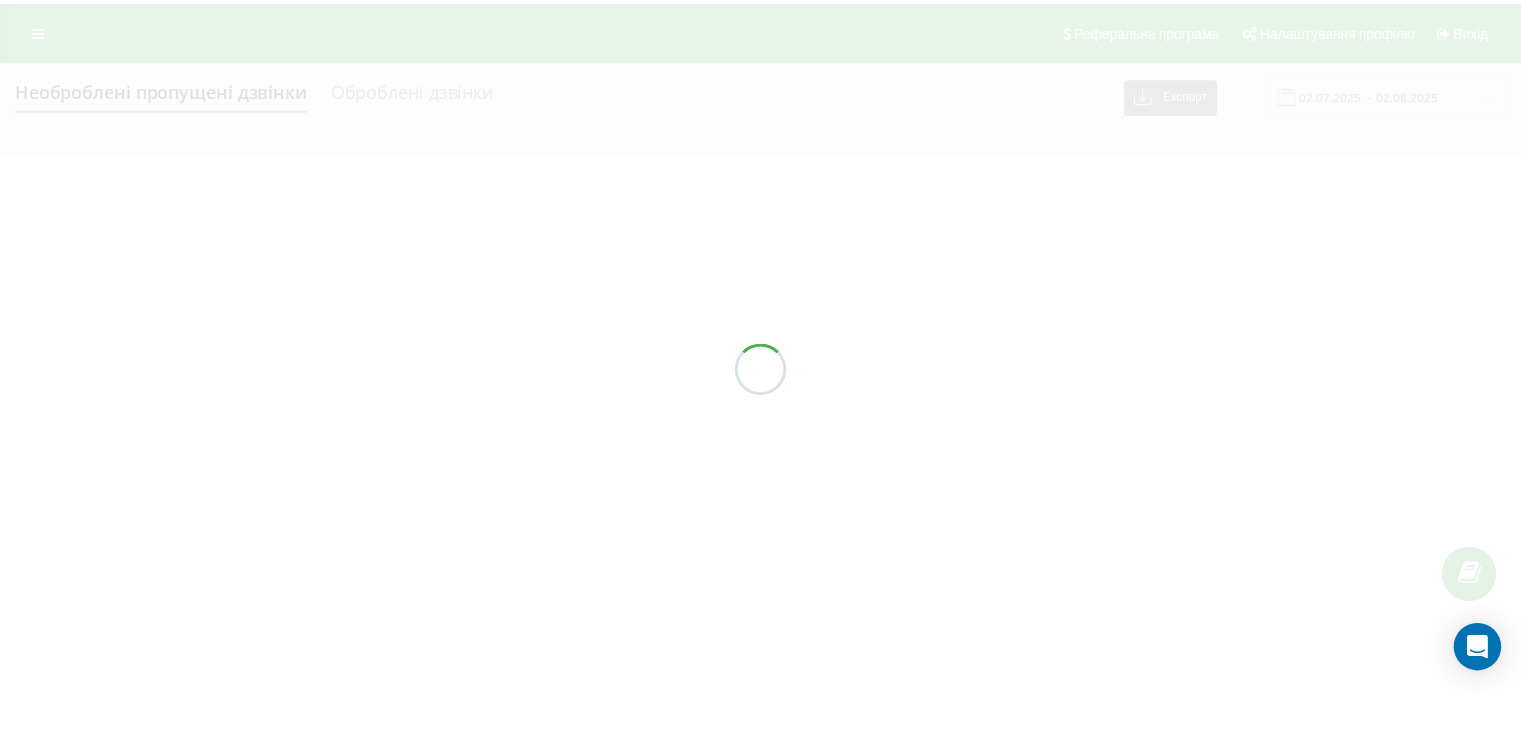 scroll, scrollTop: 0, scrollLeft: 0, axis: both 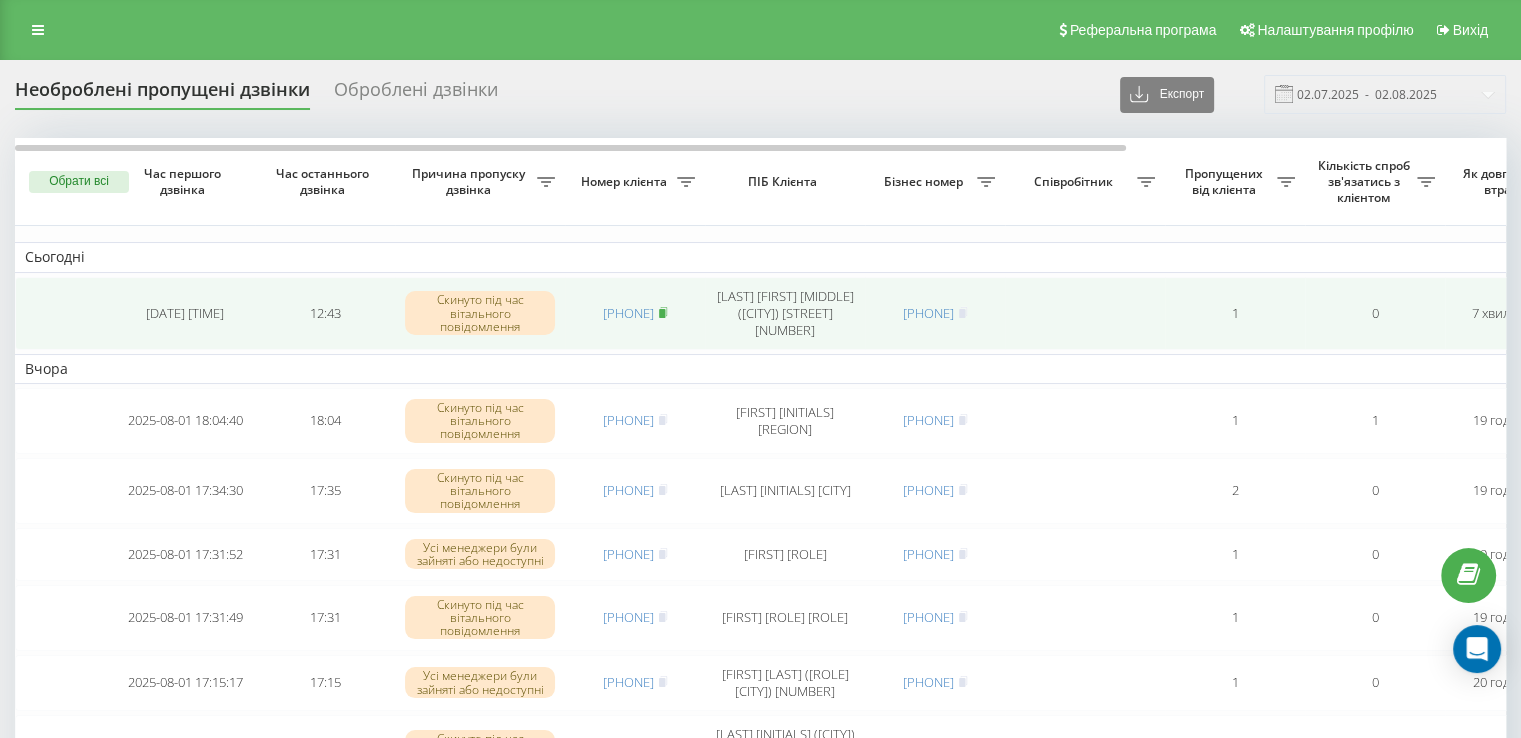 click 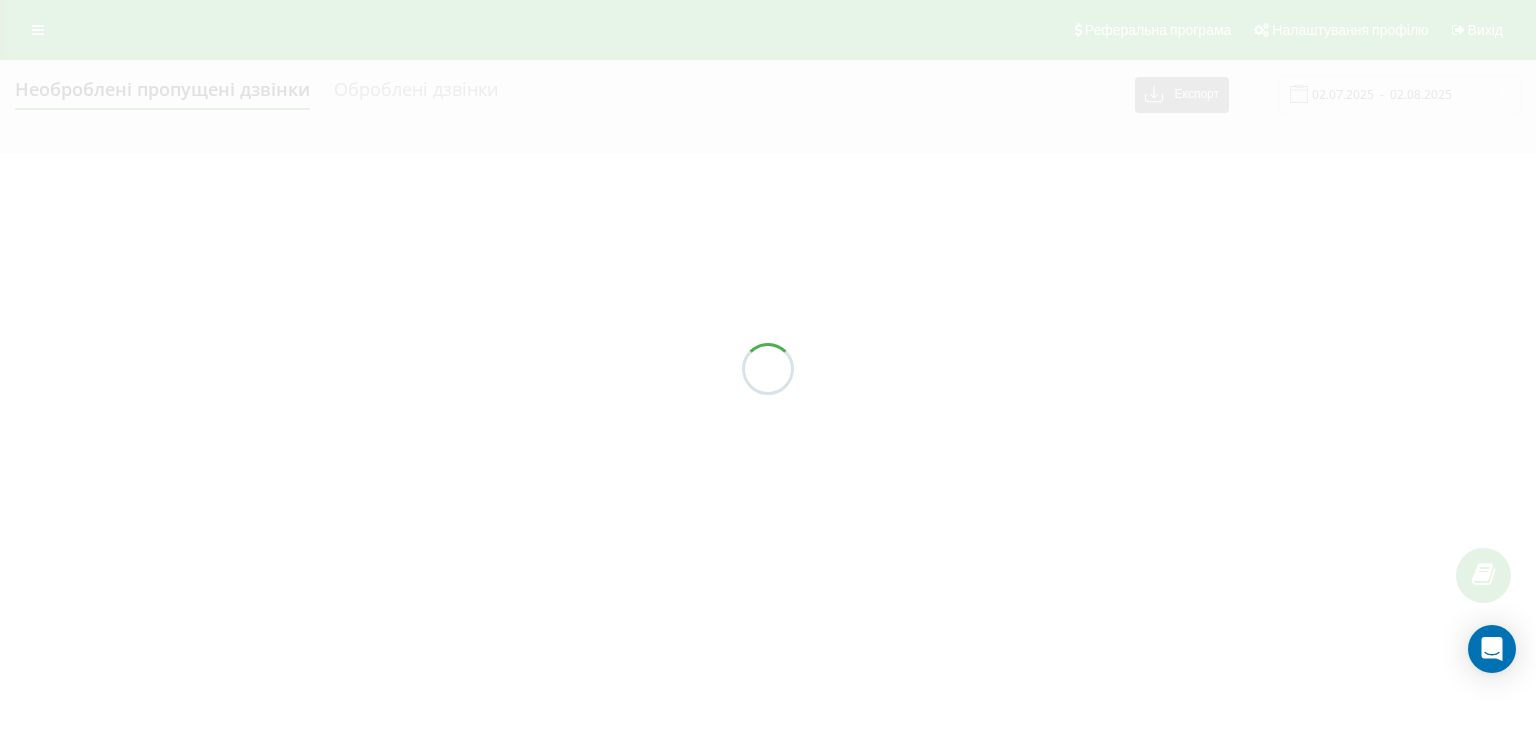 scroll, scrollTop: 0, scrollLeft: 0, axis: both 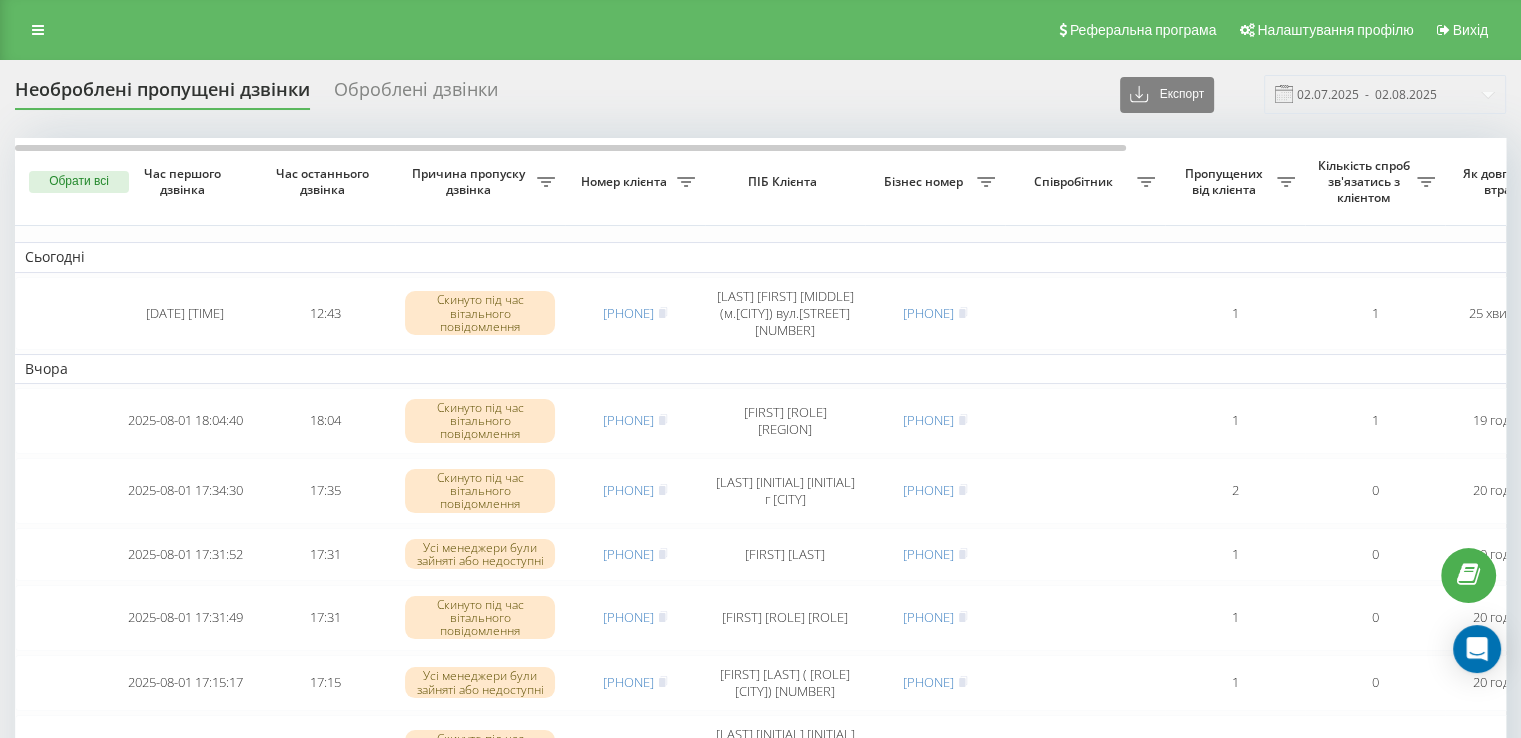 click on "Реферальна програма Налаштування профілю Вихід" at bounding box center [760, 30] 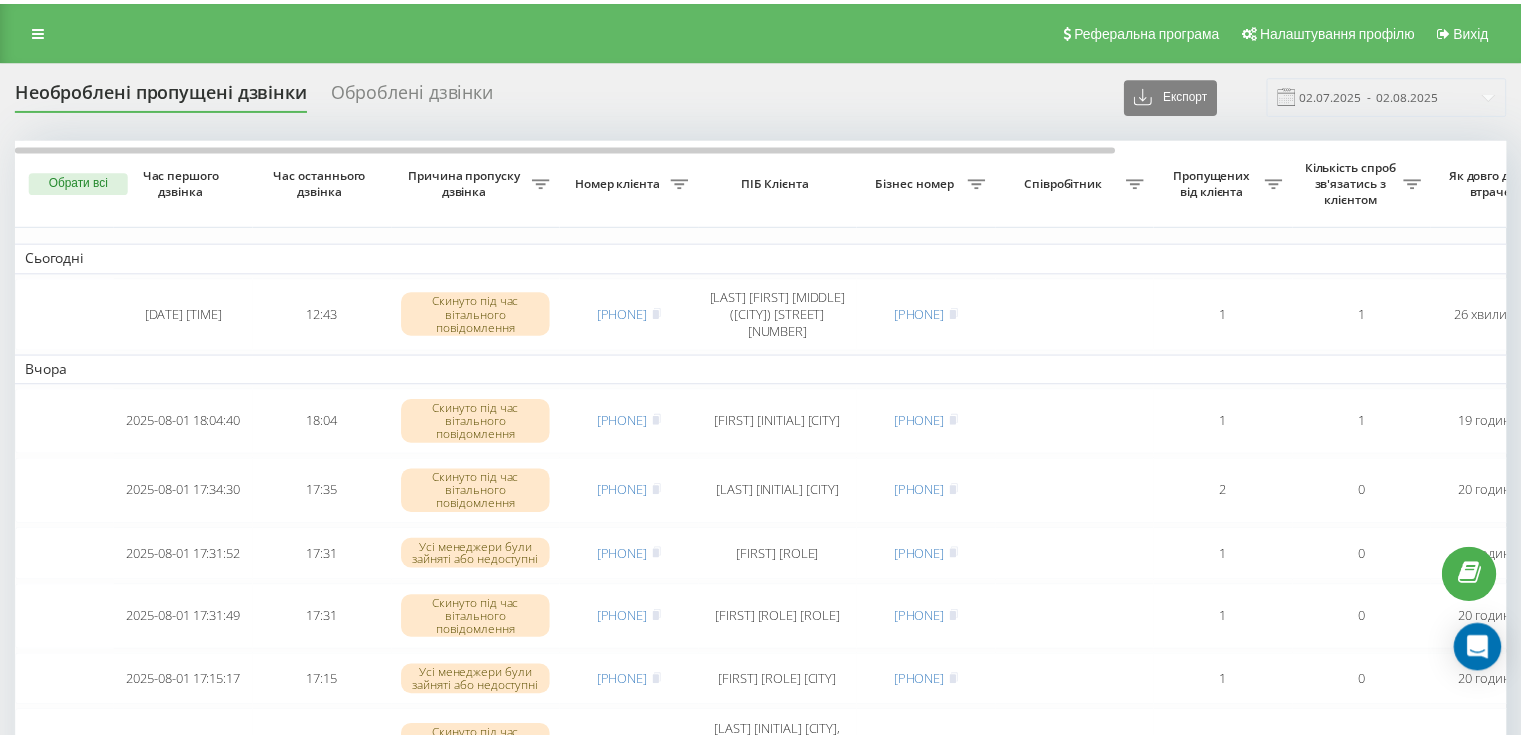 scroll, scrollTop: 0, scrollLeft: 0, axis: both 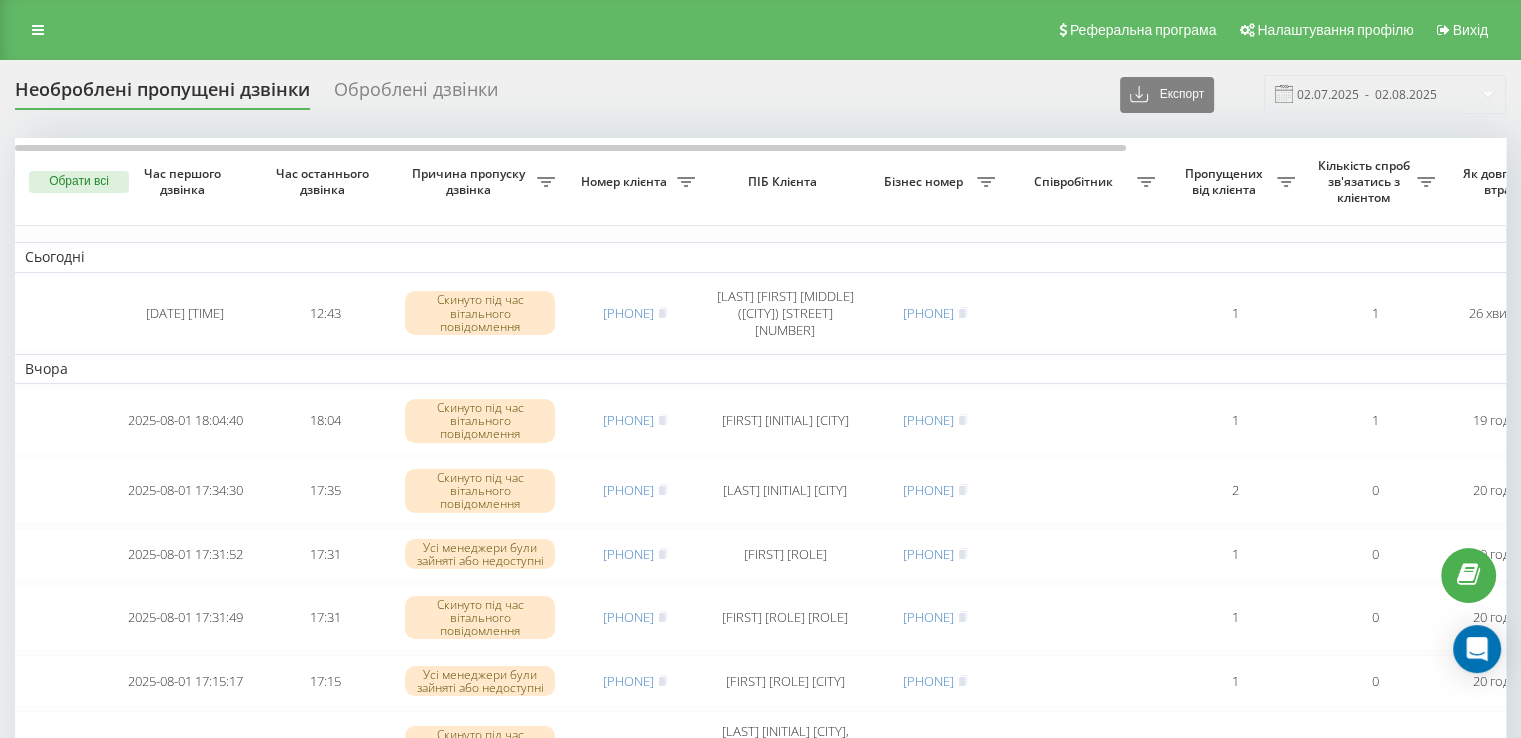 drag, startPoint x: 625, startPoint y: 39, endPoint x: 641, endPoint y: 24, distance: 21.931713 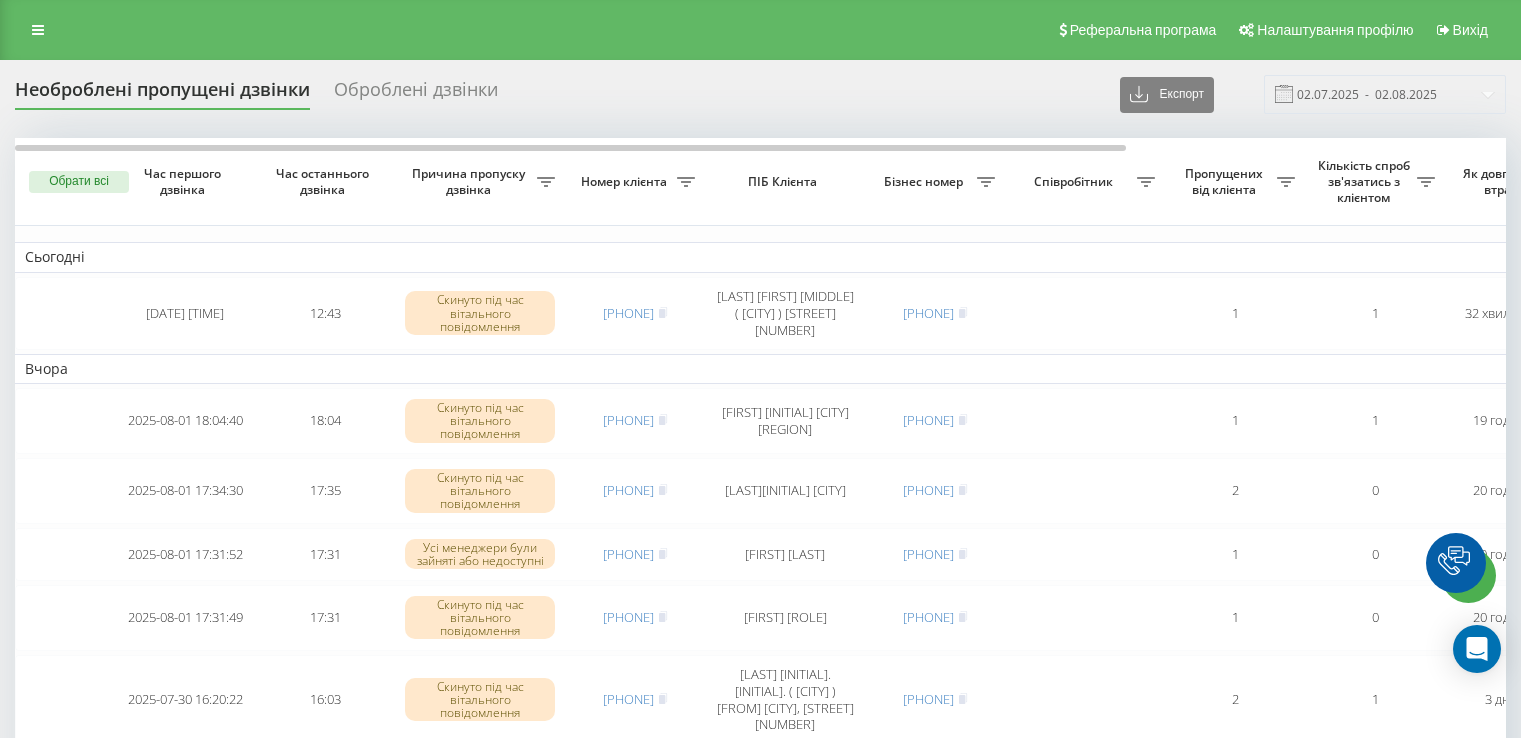 scroll, scrollTop: 0, scrollLeft: 0, axis: both 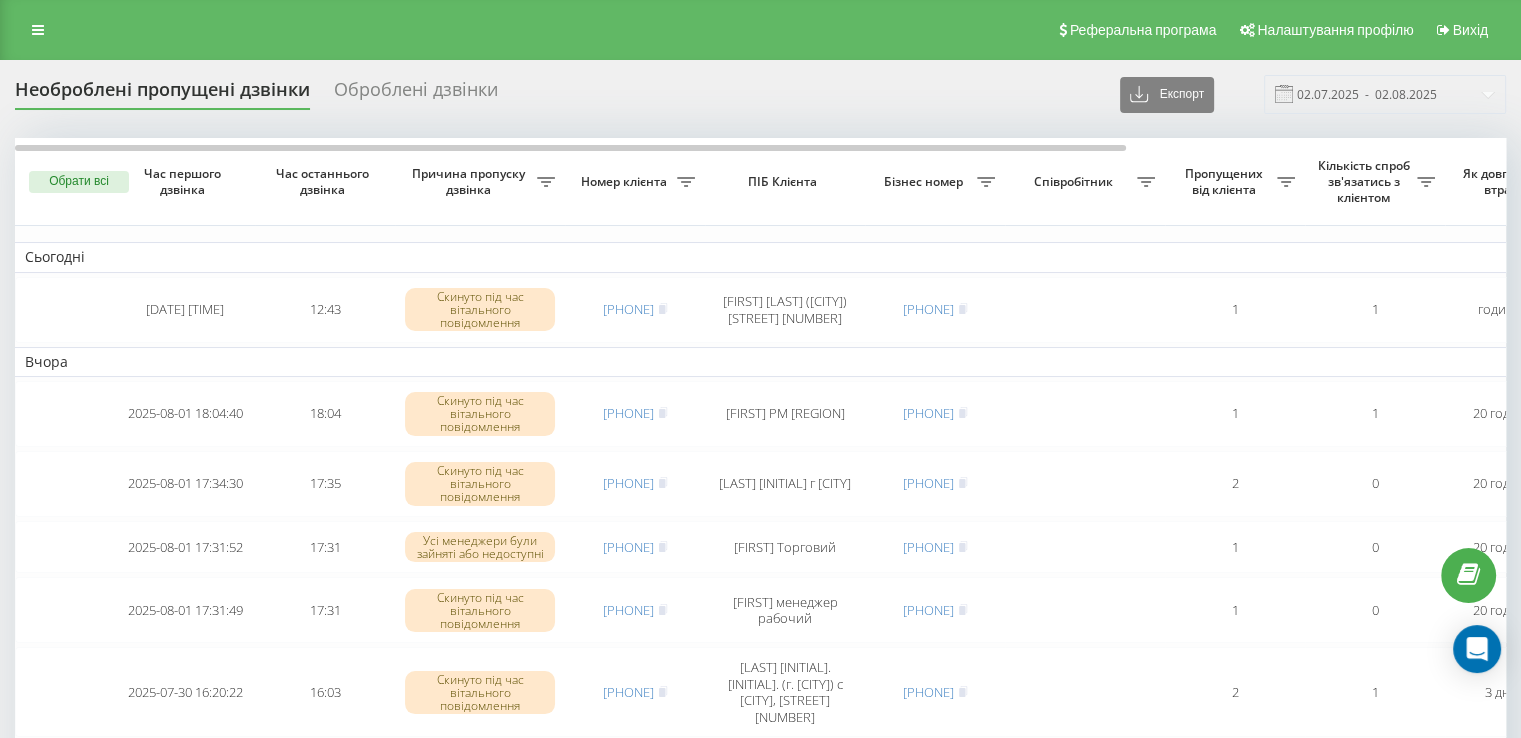 click on "Реферальна програма Налаштування профілю Вихід" at bounding box center [760, 30] 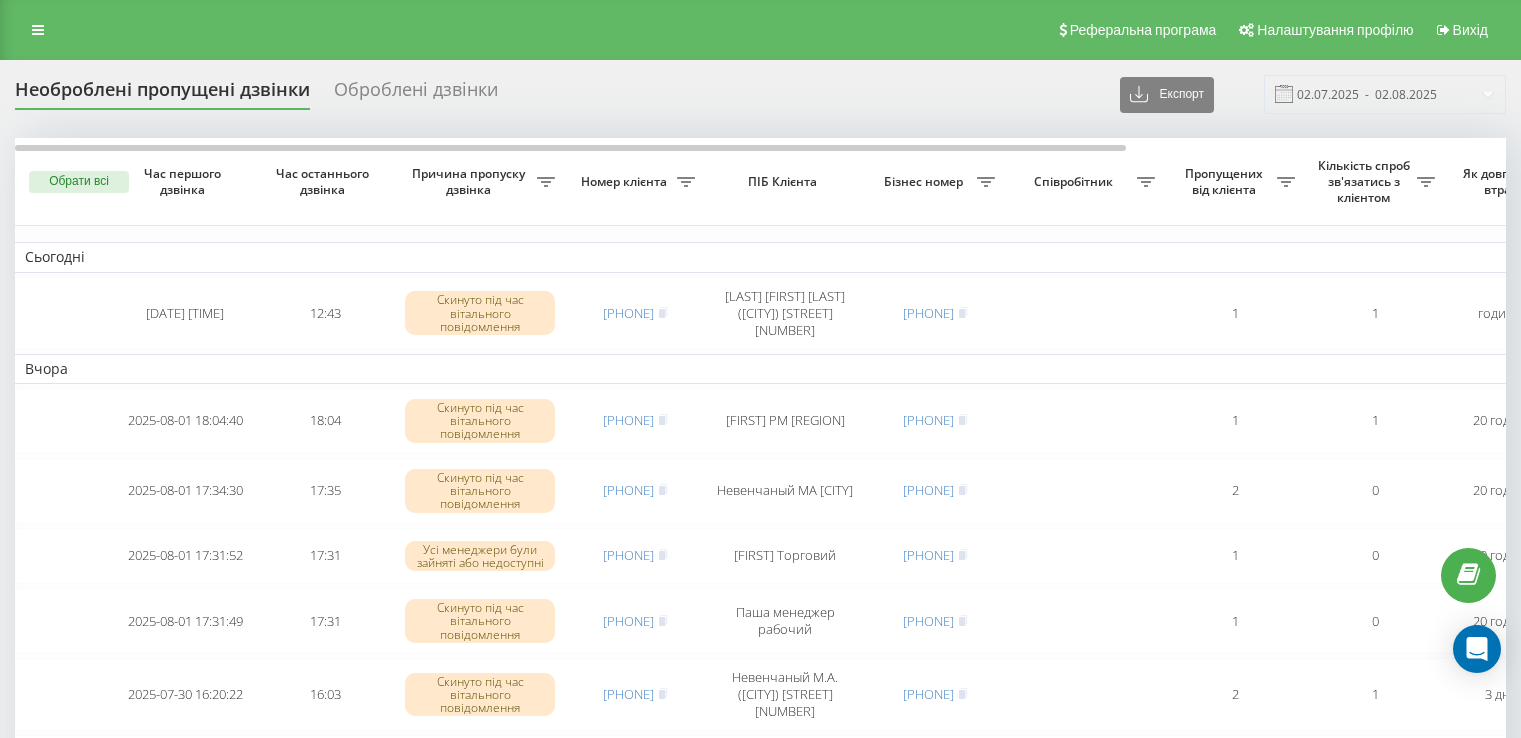 scroll, scrollTop: 0, scrollLeft: 0, axis: both 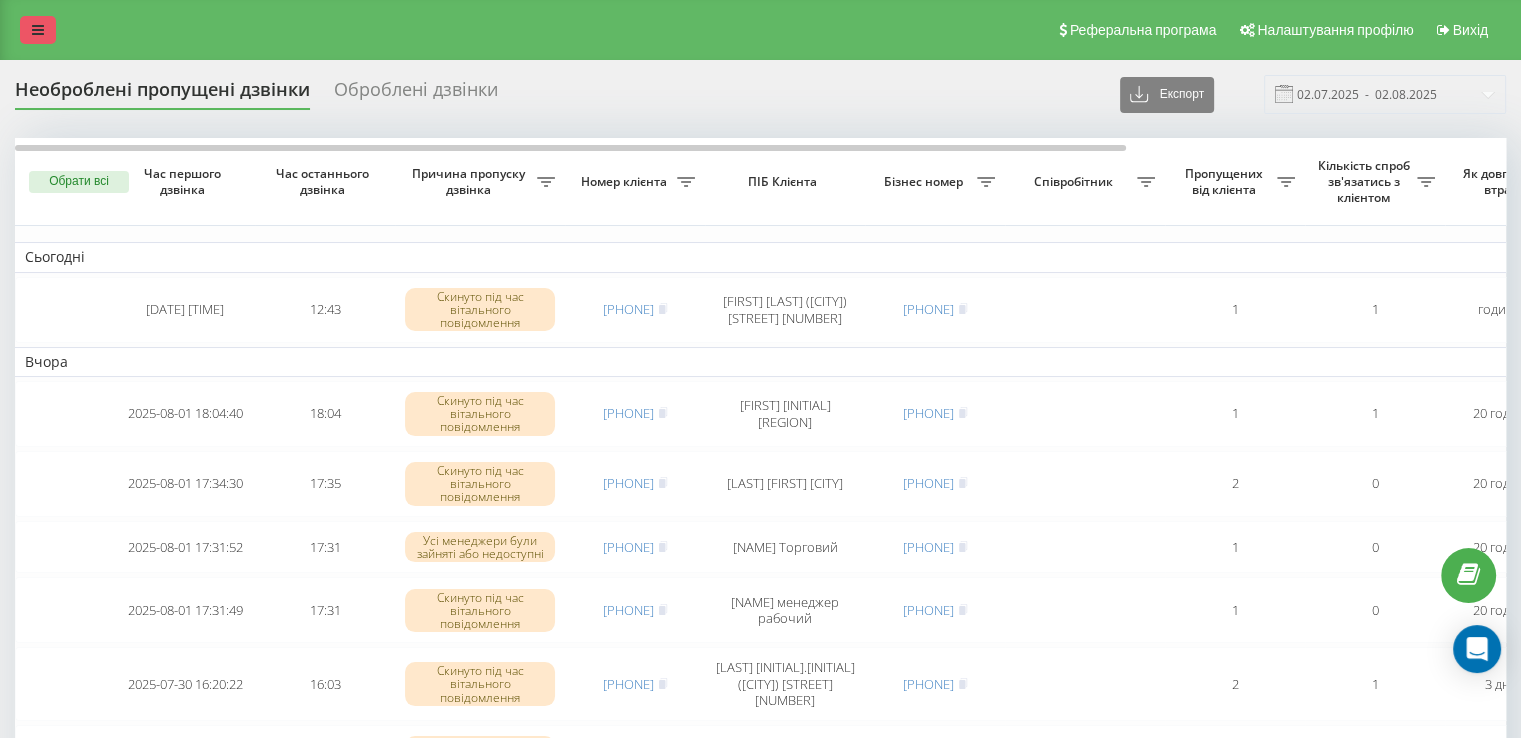 click at bounding box center (38, 30) 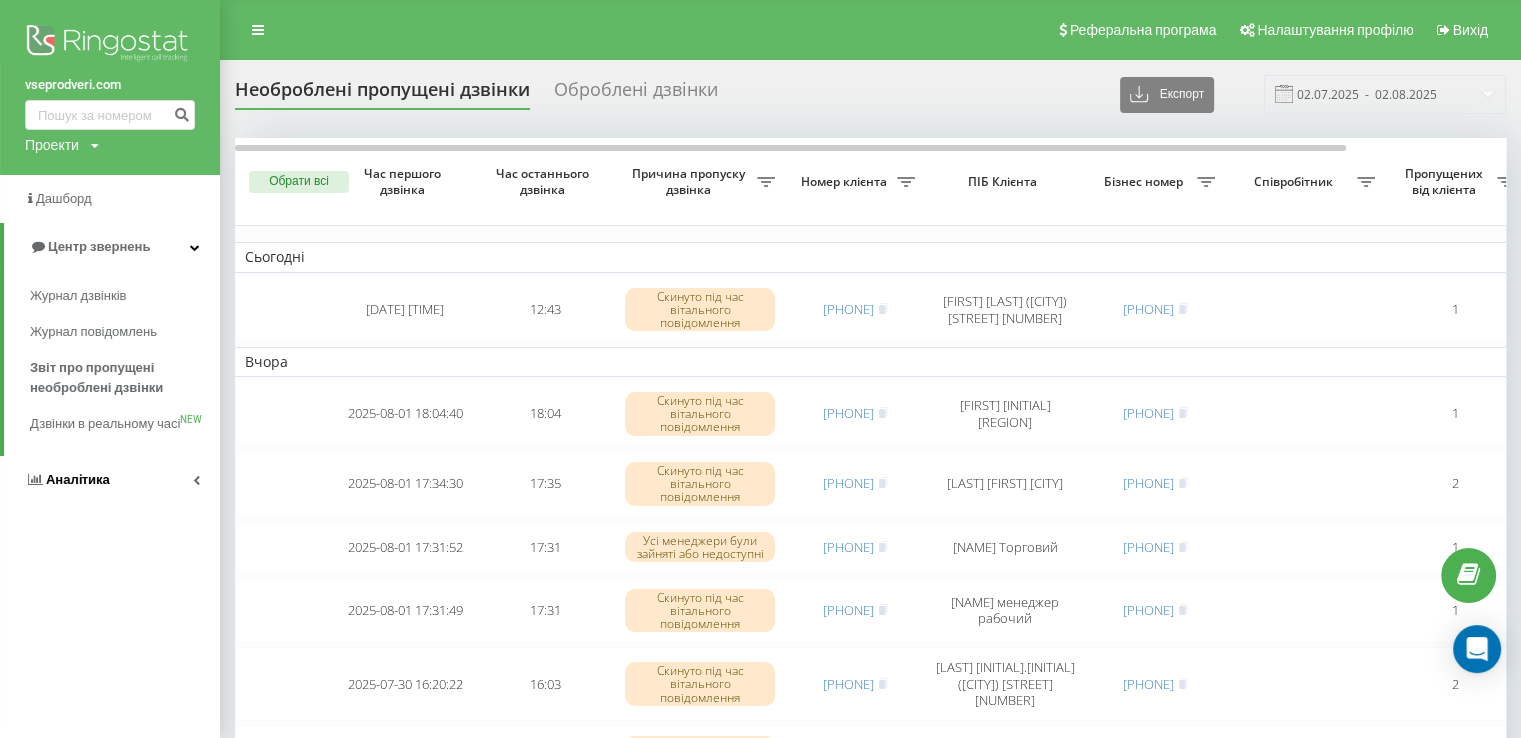 click on "Аналiтика" at bounding box center [78, 479] 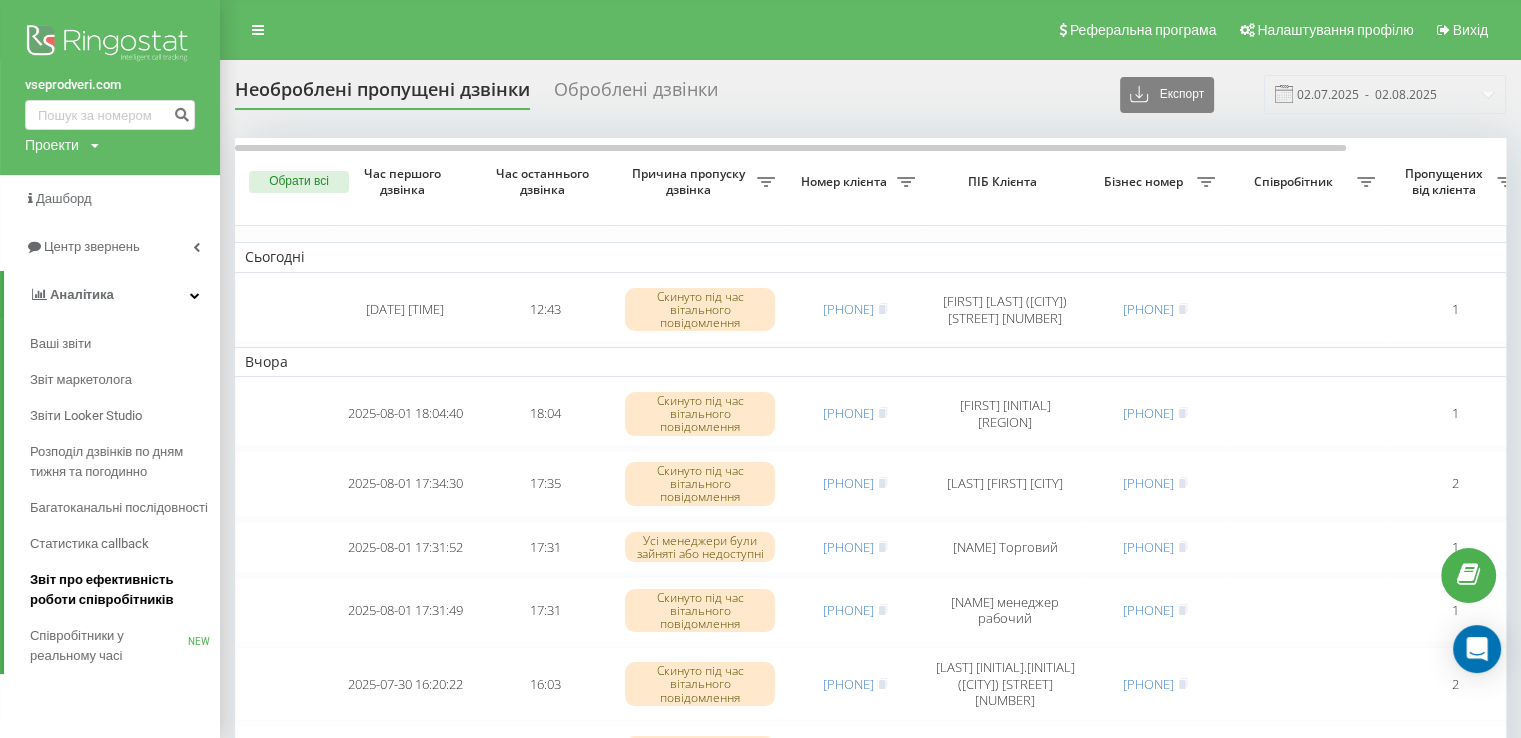 click on "Звіт про ефективність роботи співробітників" at bounding box center [120, 590] 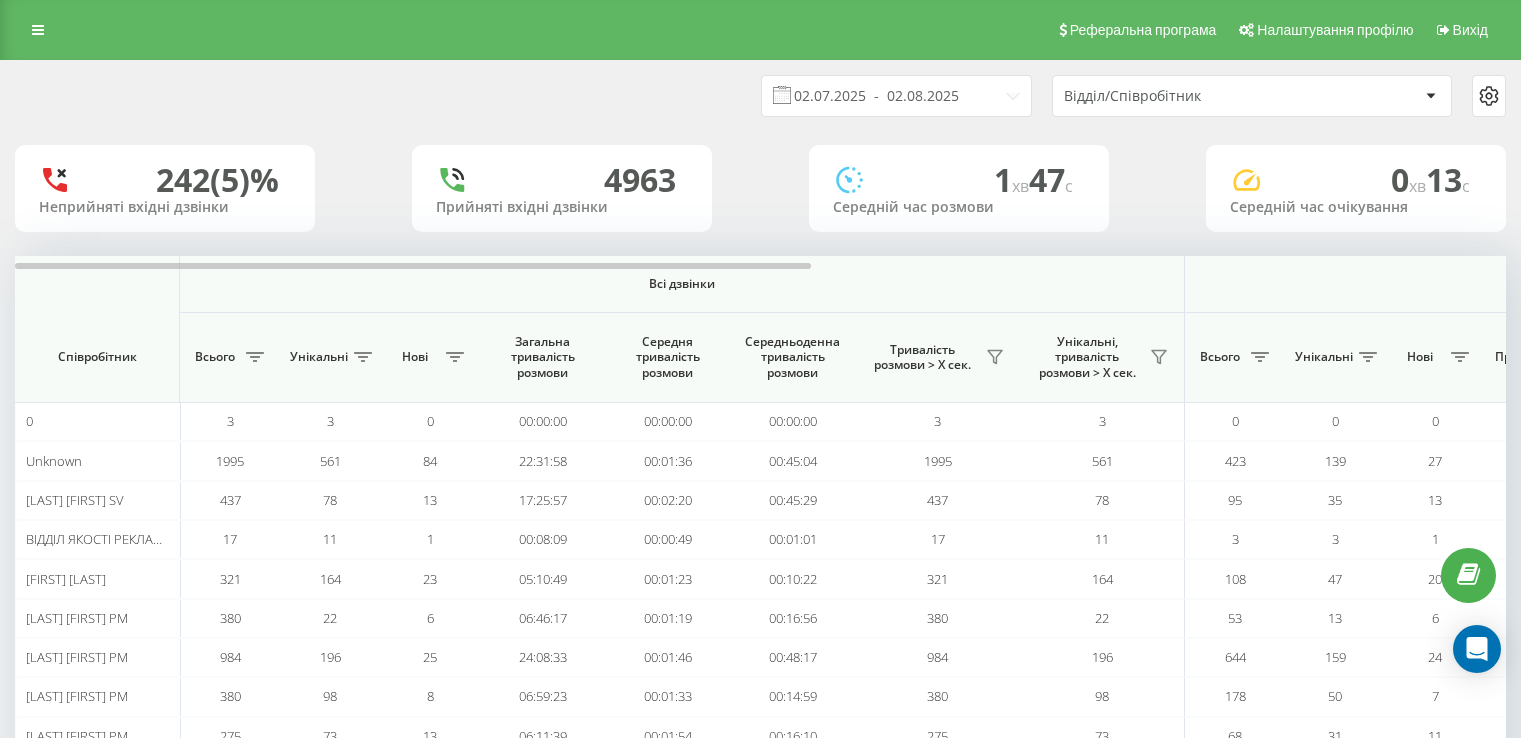 scroll, scrollTop: 0, scrollLeft: 0, axis: both 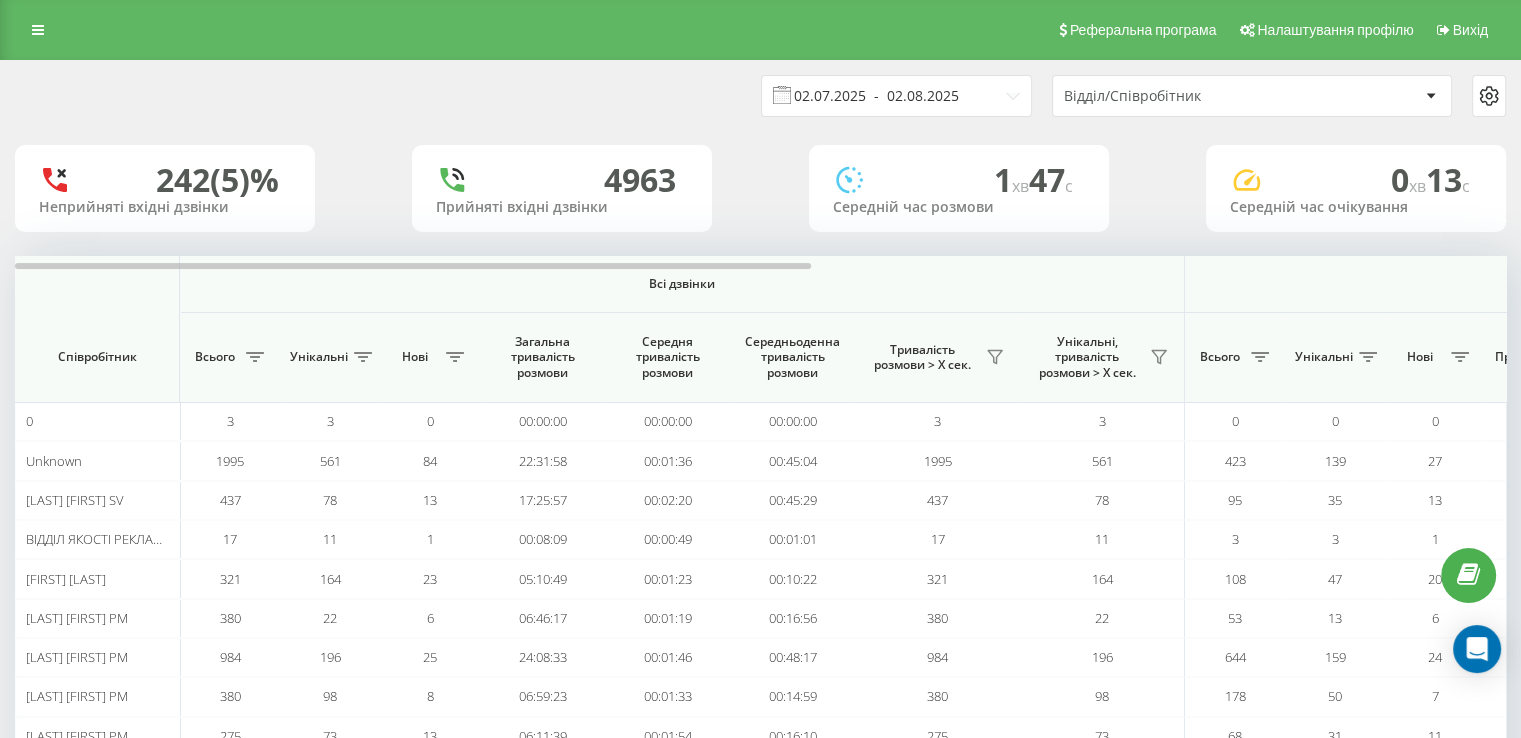 click on "02.07.2025  -  02.08.2025" at bounding box center (896, 96) 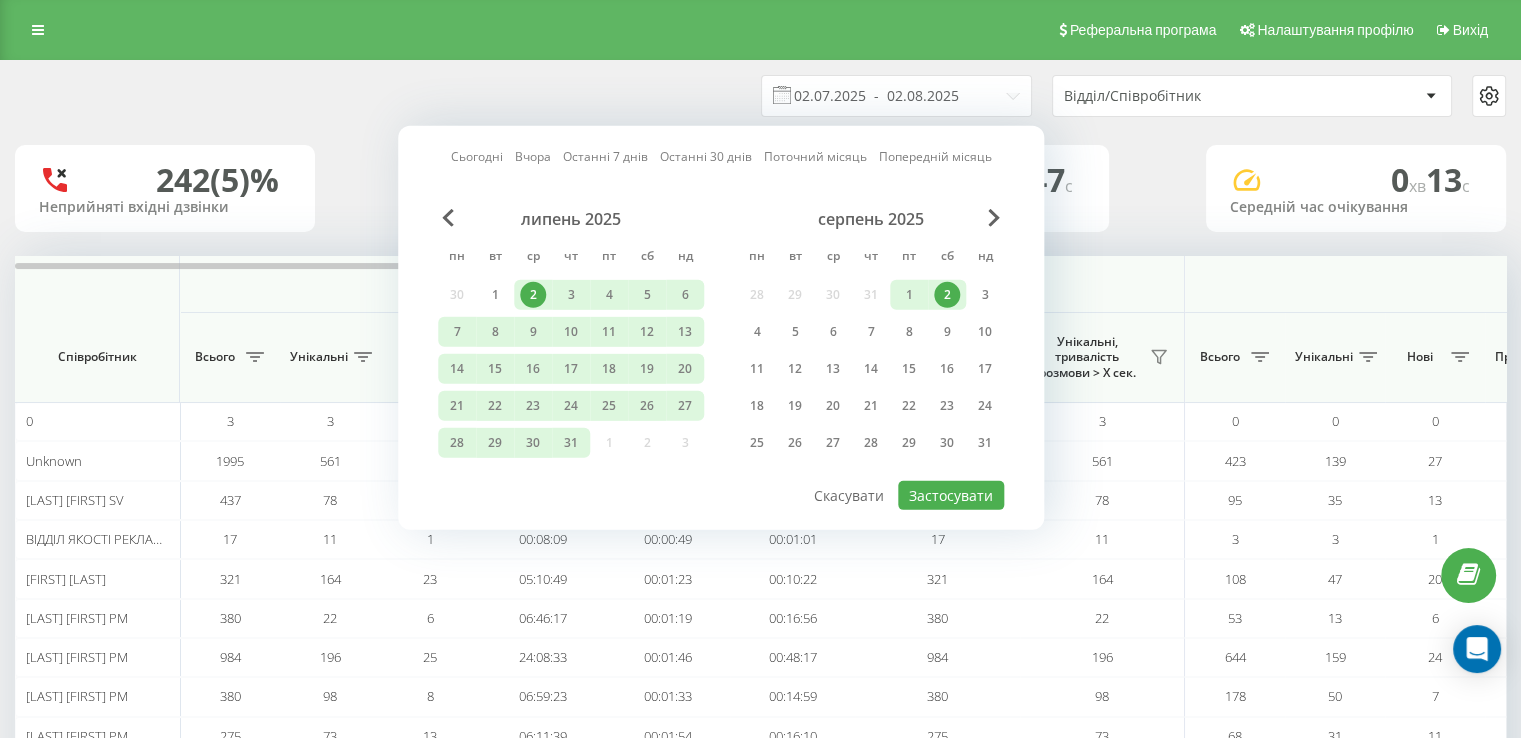 click on "2" at bounding box center [947, 295] 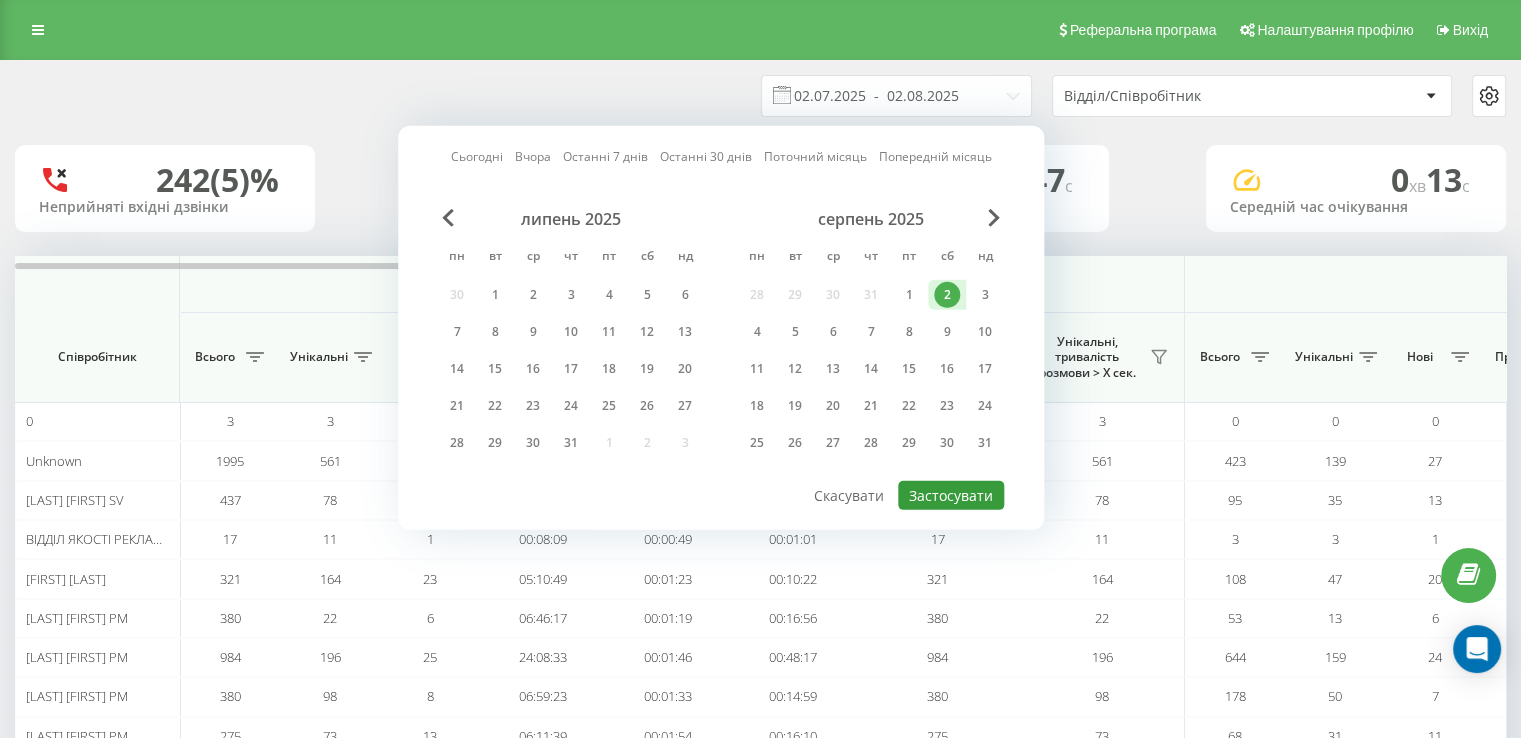 click on "Застосувати" at bounding box center (951, 495) 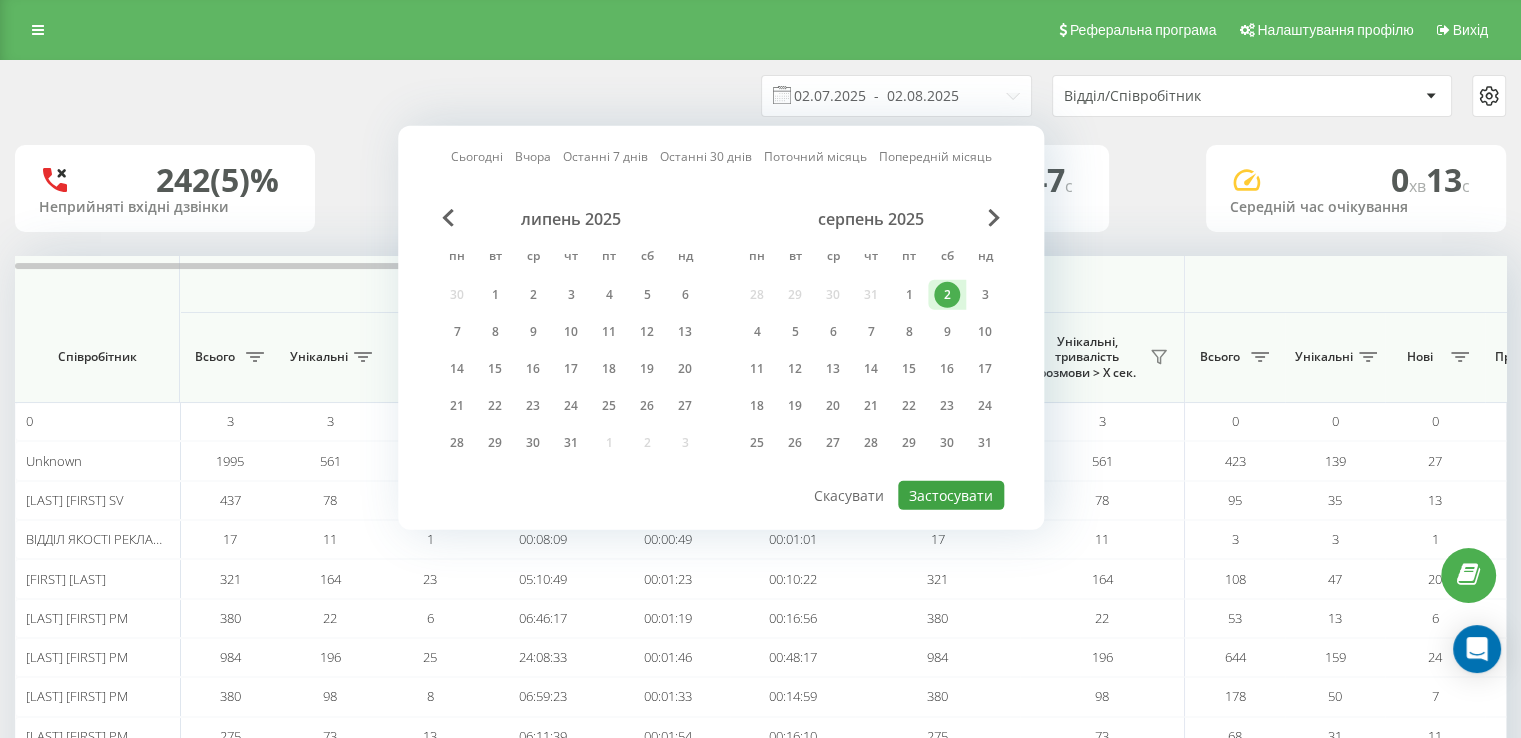 type on "02.08.2025  -  02.08.2025" 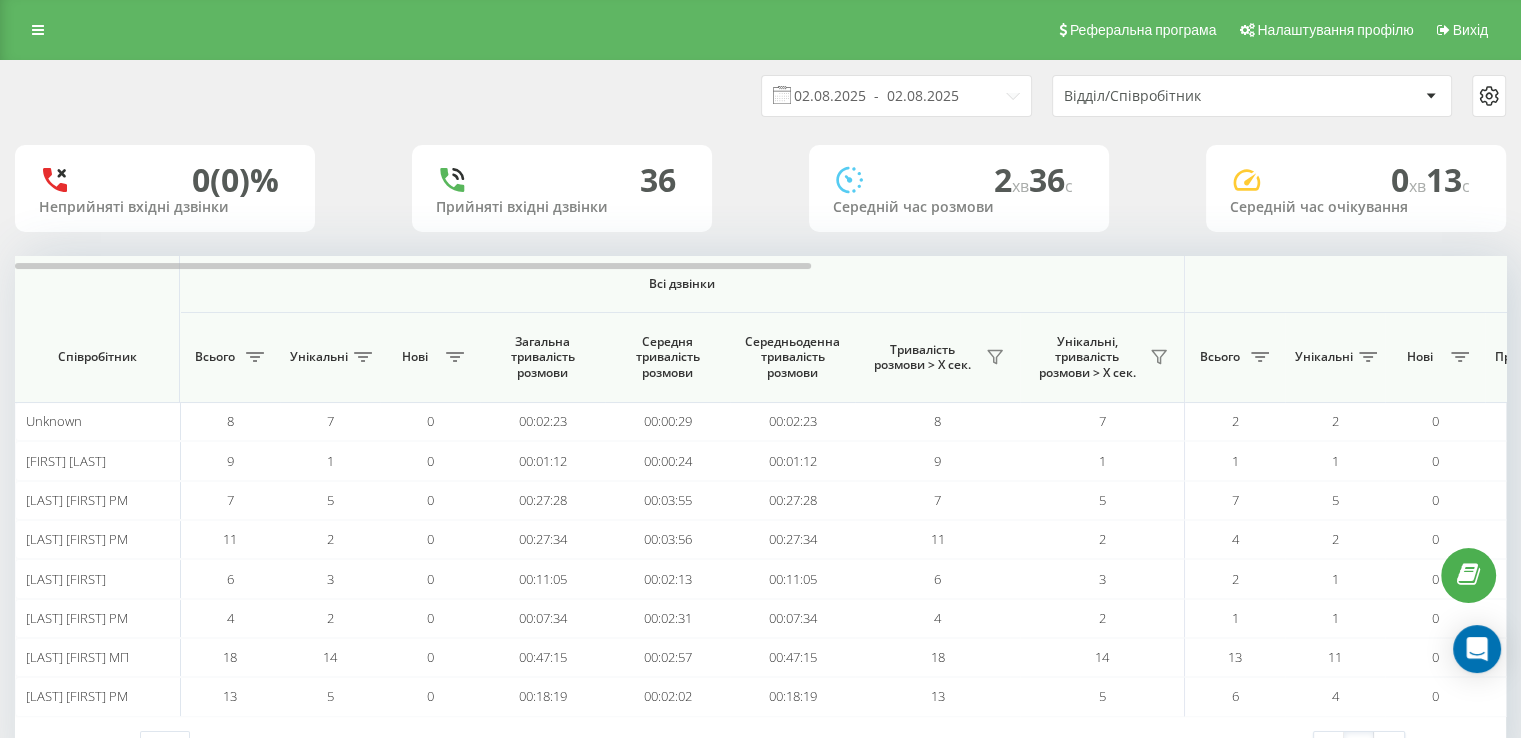 scroll, scrollTop: 73, scrollLeft: 0, axis: vertical 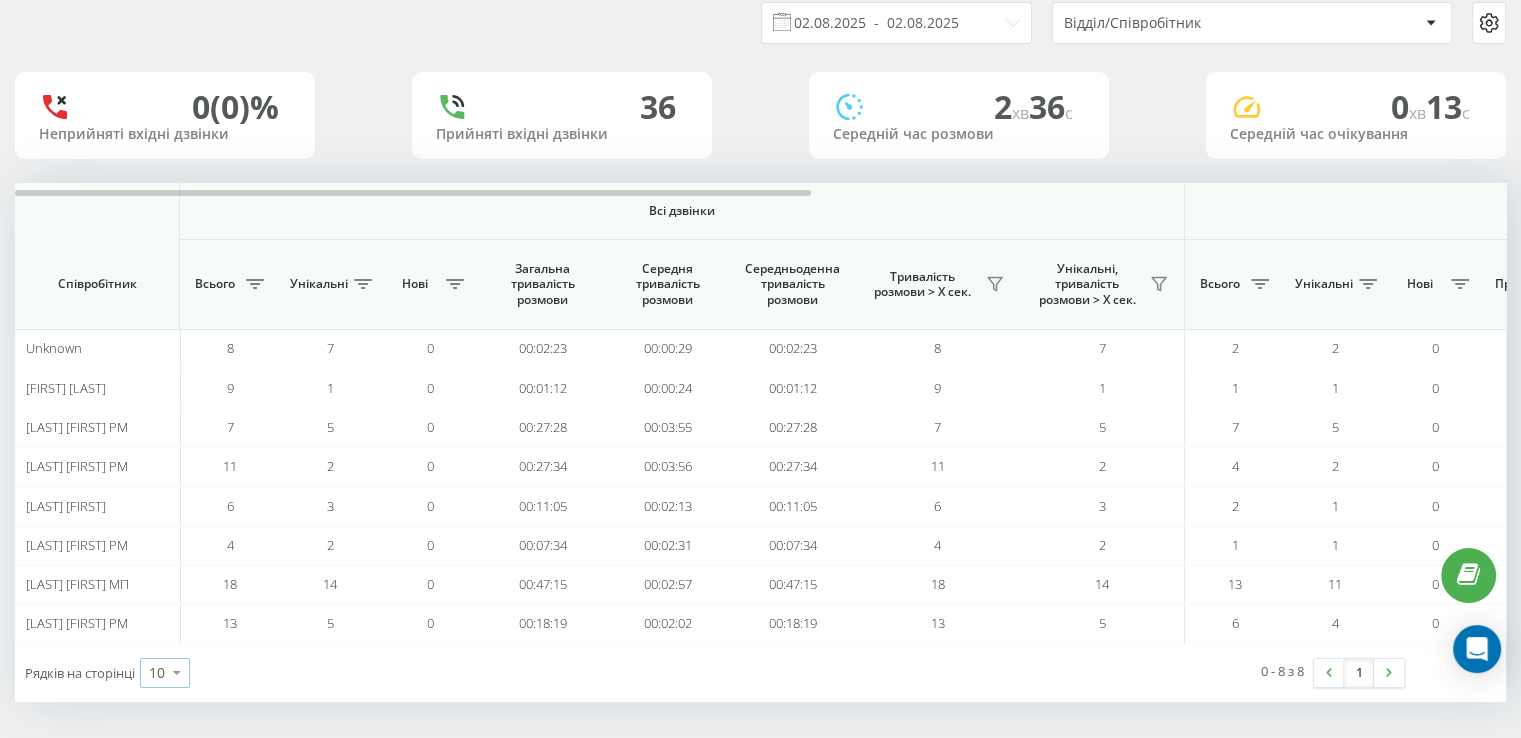 click on "10" at bounding box center (157, 673) 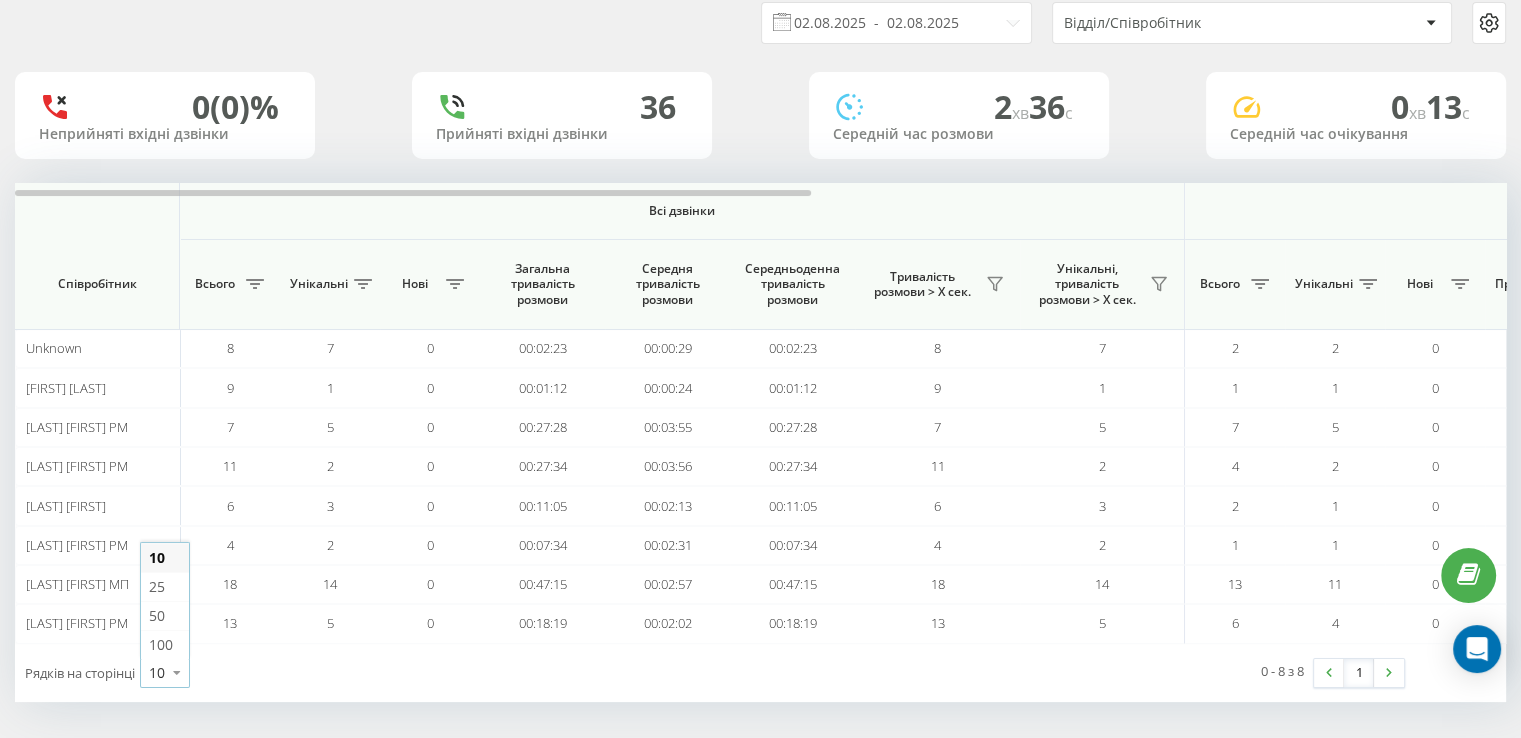click on "Рядків на сторінці 10 10 25 50 100" at bounding box center [388, 673] 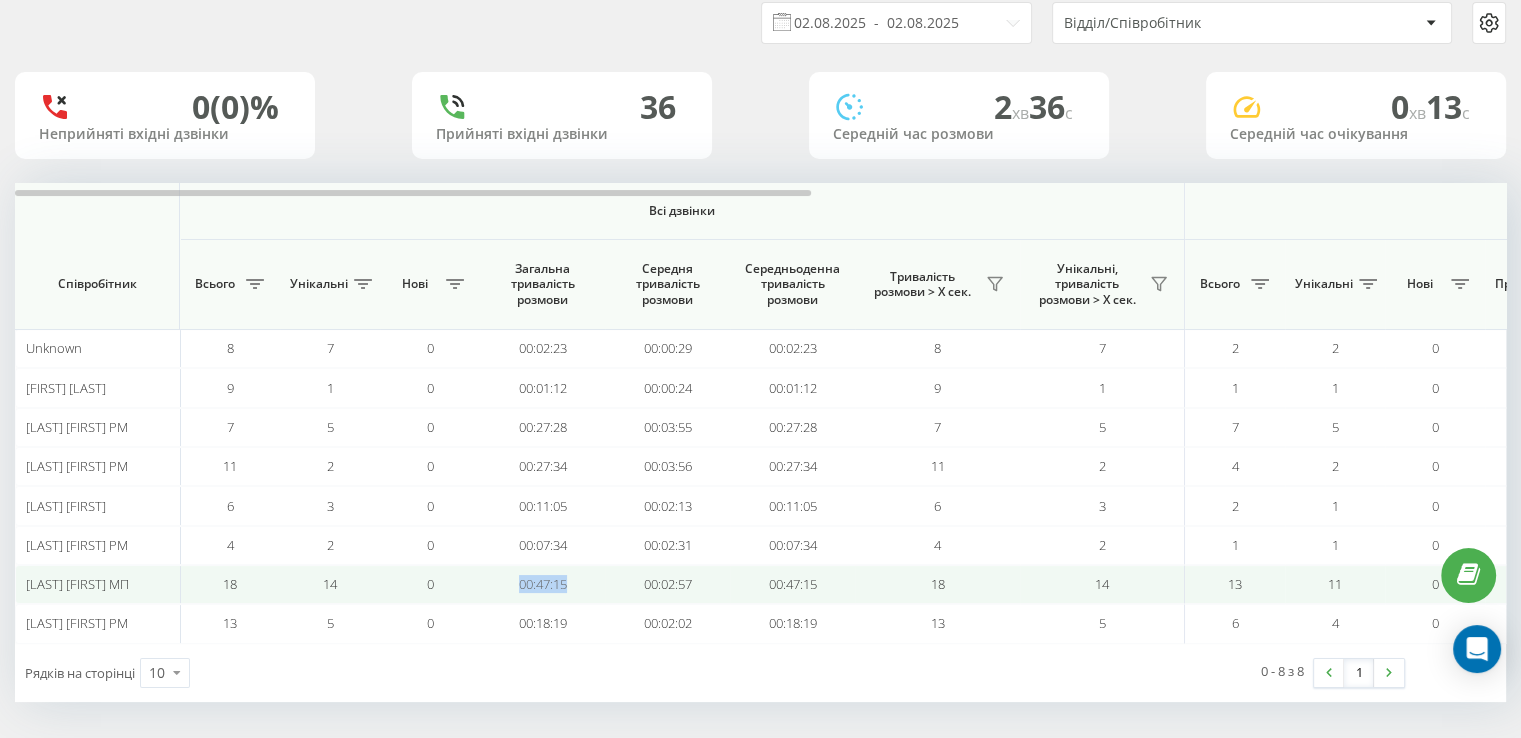 drag, startPoint x: 583, startPoint y: 581, endPoint x: 498, endPoint y: 581, distance: 85 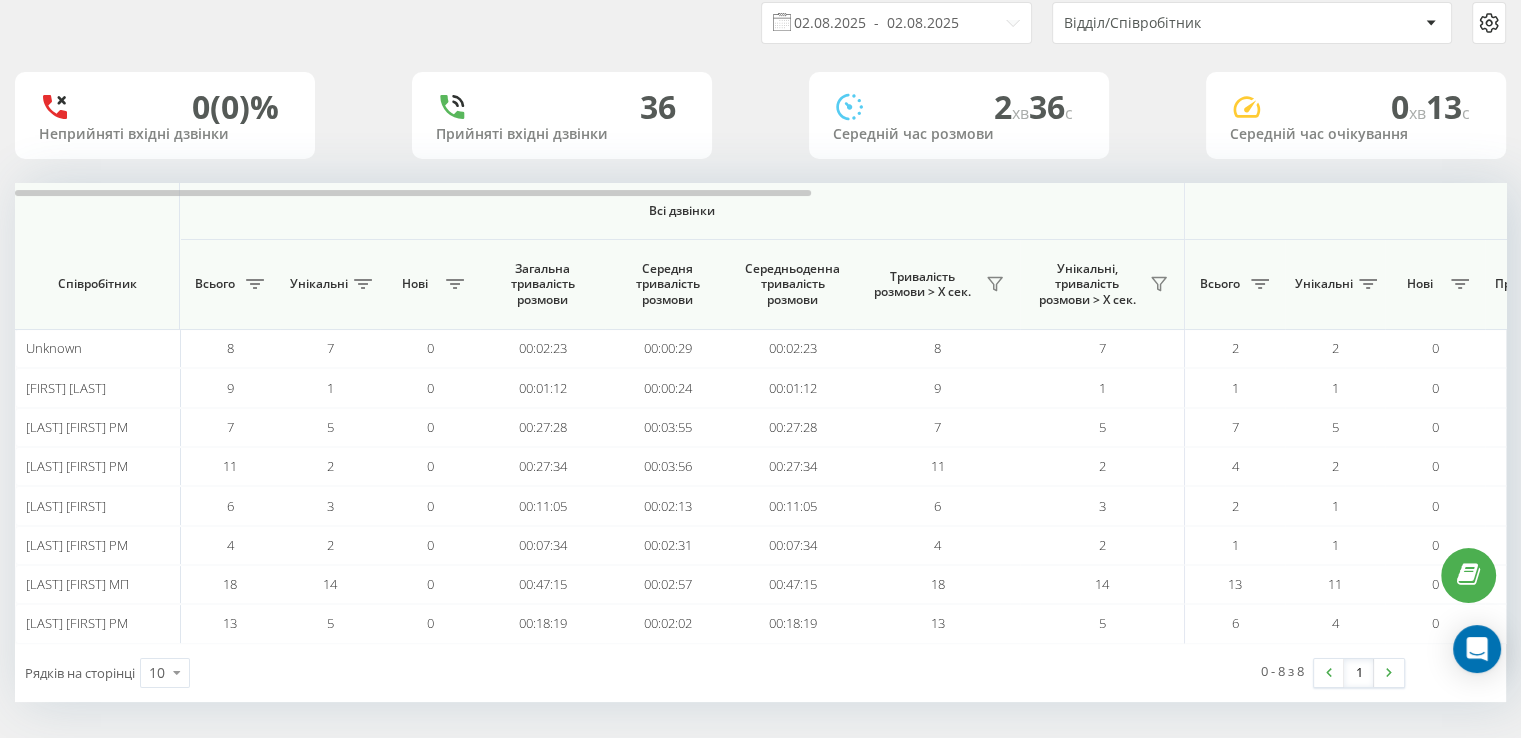 click on "02.08.2025  -  02.08.2025 Відділ/Співробітник" at bounding box center [760, 23] 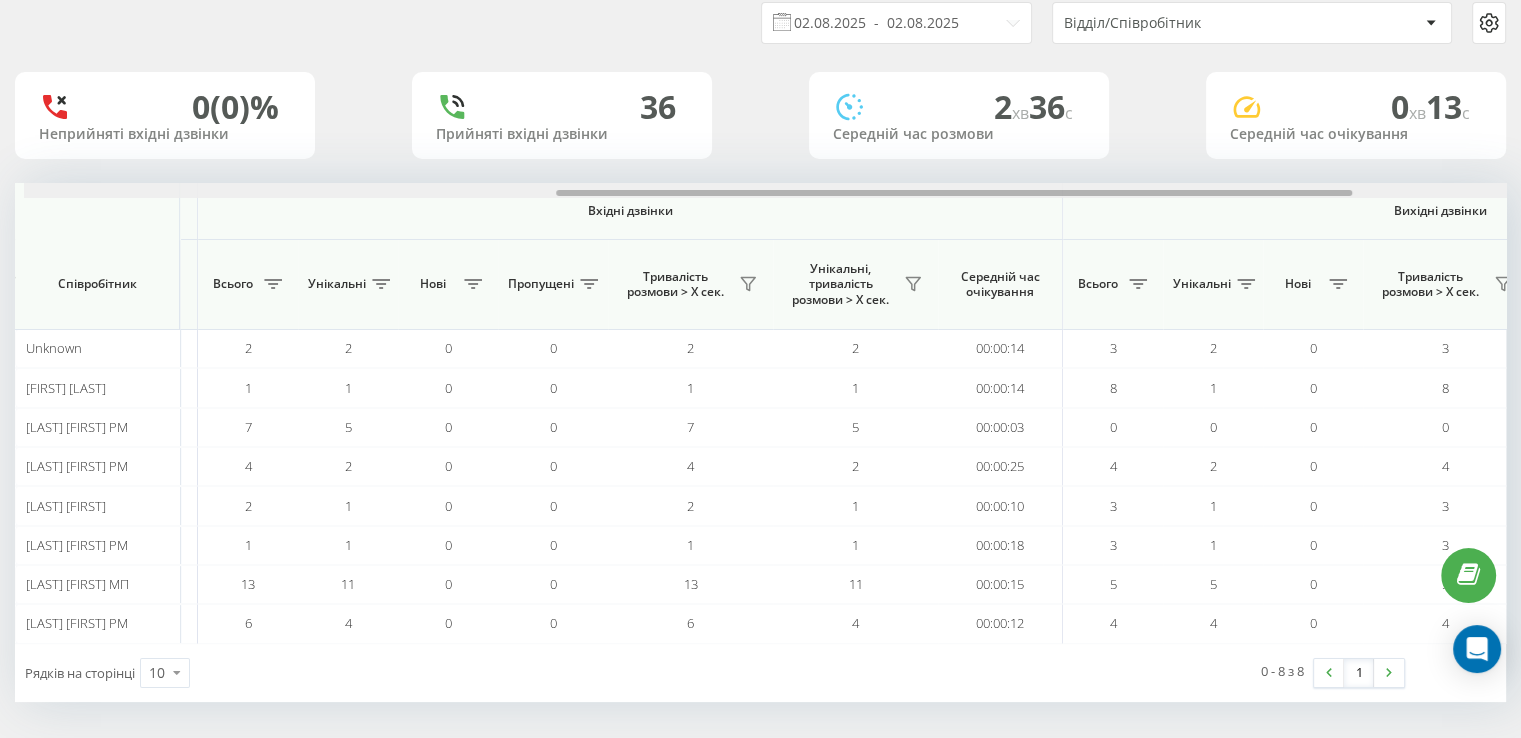 scroll, scrollTop: 0, scrollLeft: 996, axis: horizontal 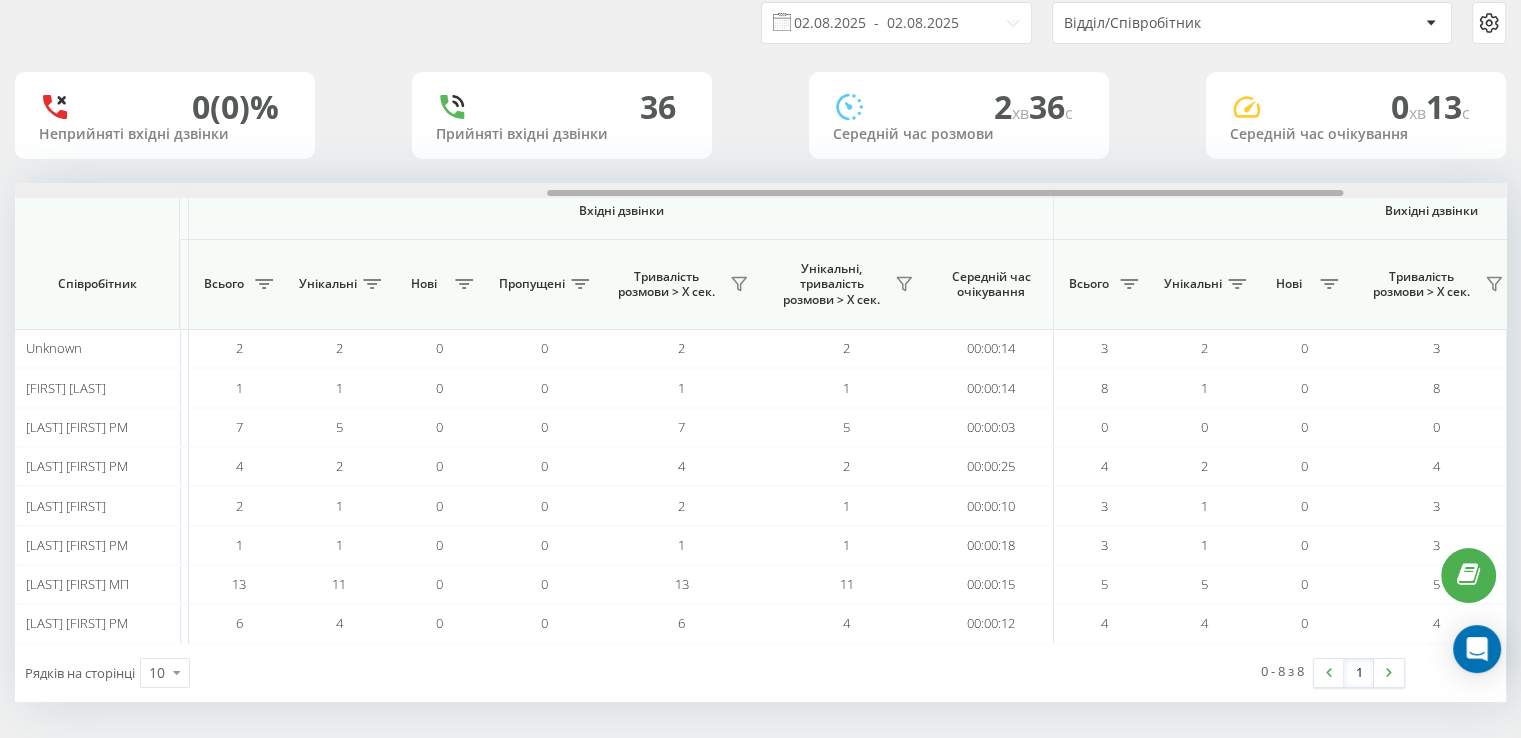 drag, startPoint x: 576, startPoint y: 189, endPoint x: 1109, endPoint y: 219, distance: 533.8436 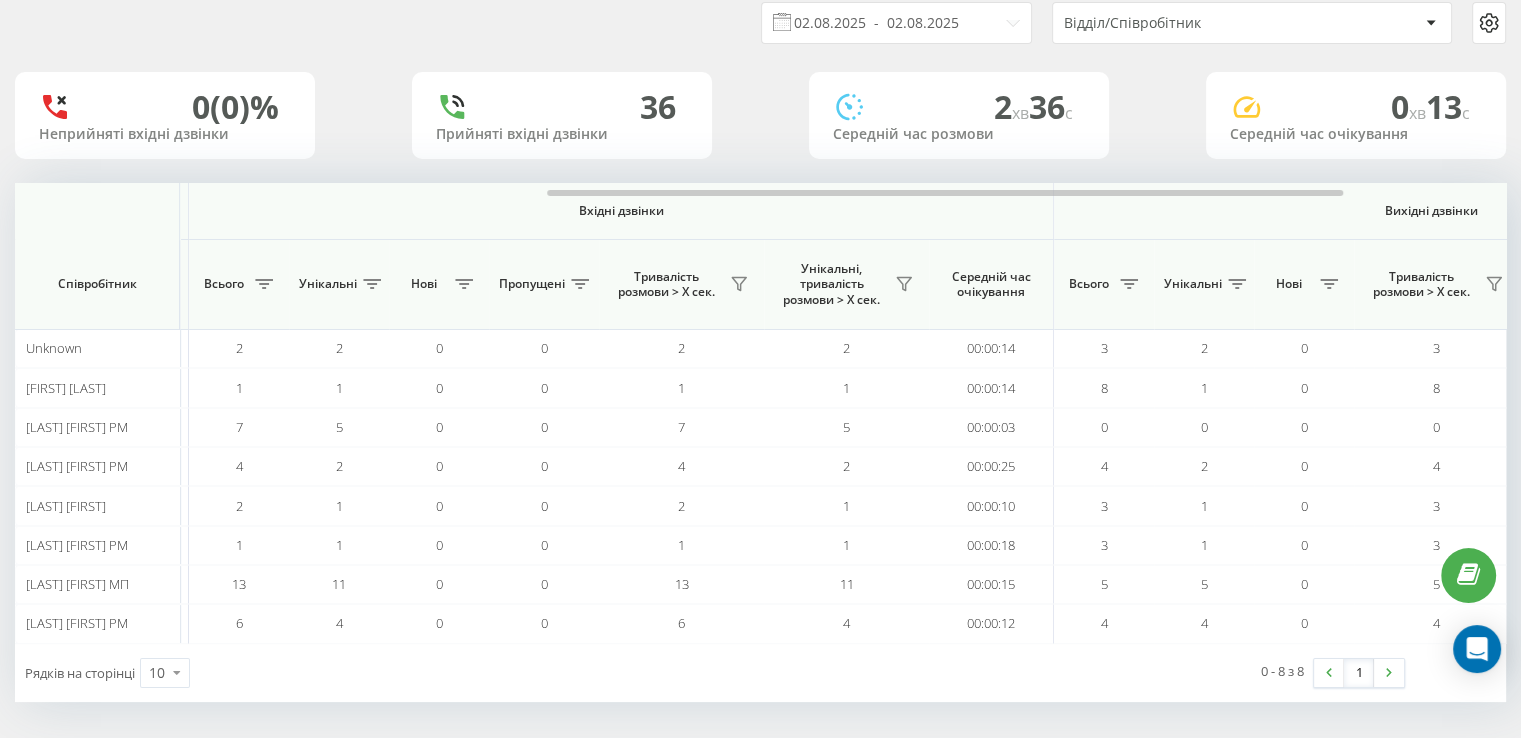 click on "02.08.2025  -  02.08.2025 Відділ/Співробітник" at bounding box center [760, 23] 